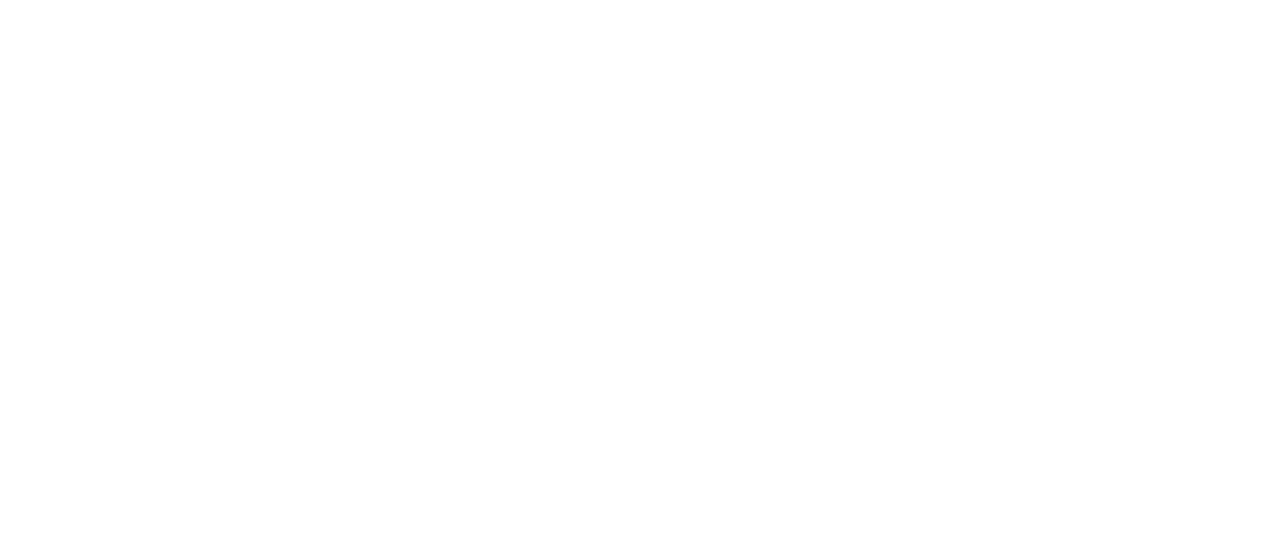 scroll, scrollTop: 0, scrollLeft: 0, axis: both 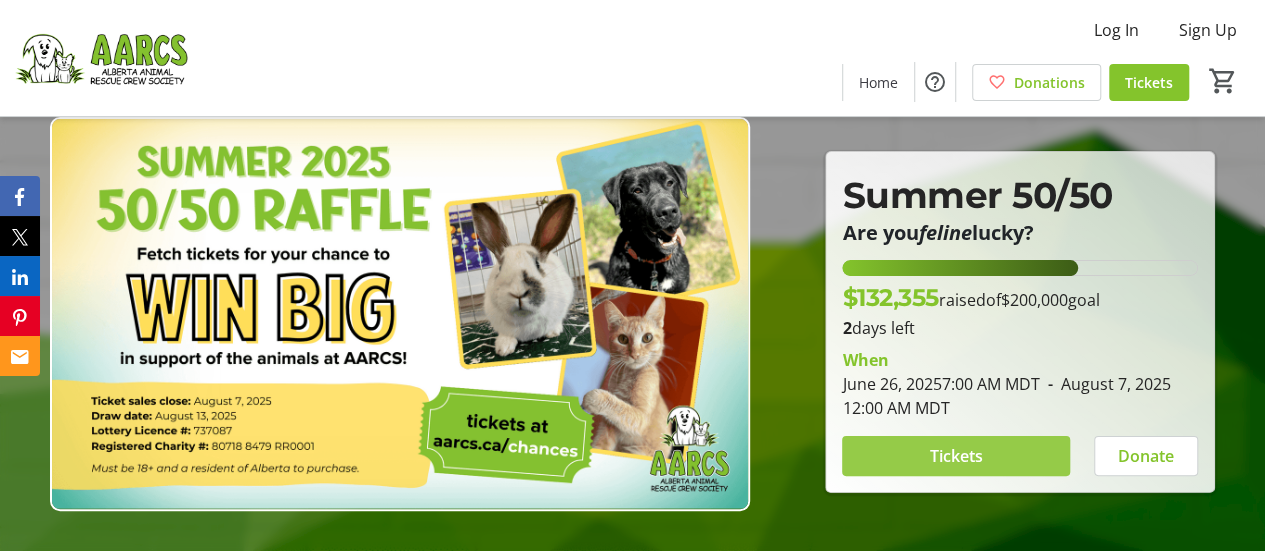 click on "Tickets" at bounding box center [956, 456] 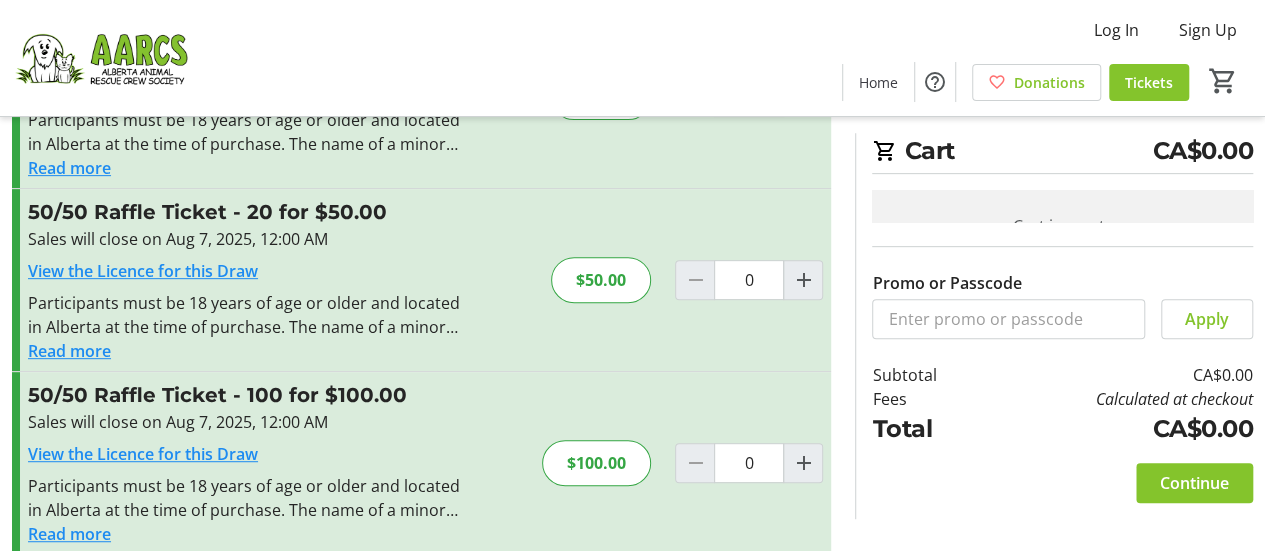 scroll, scrollTop: 351, scrollLeft: 0, axis: vertical 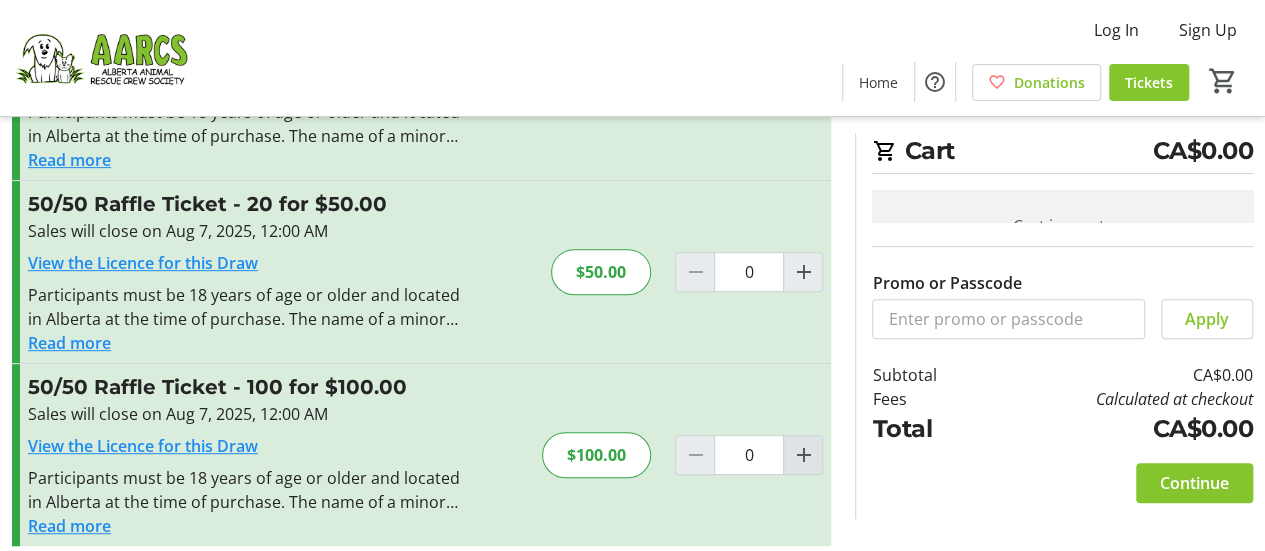 click 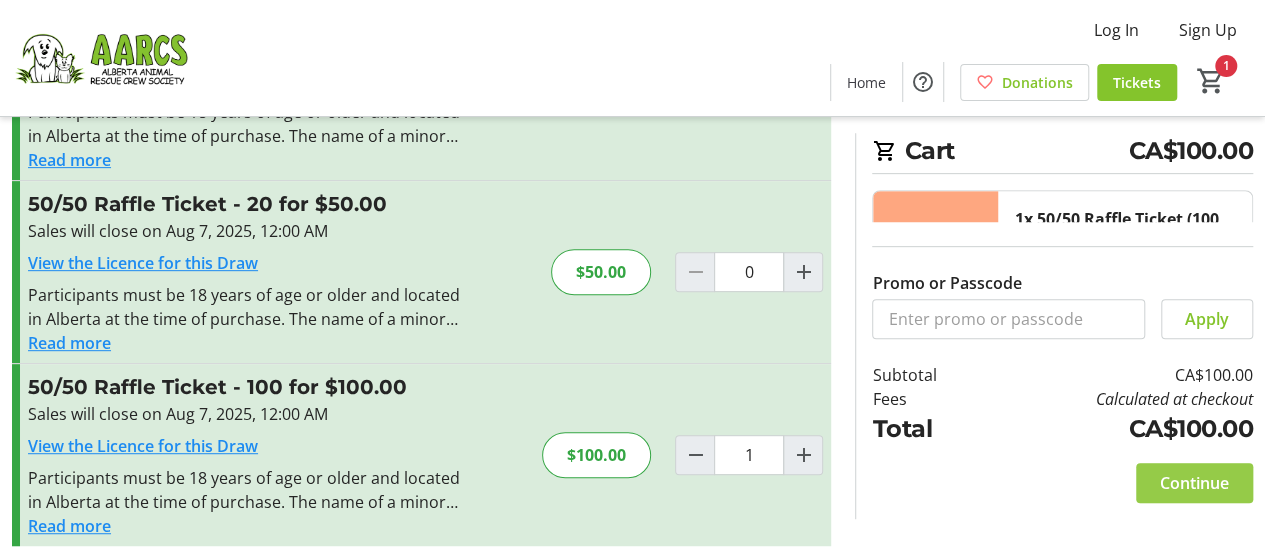 click on "Continue" 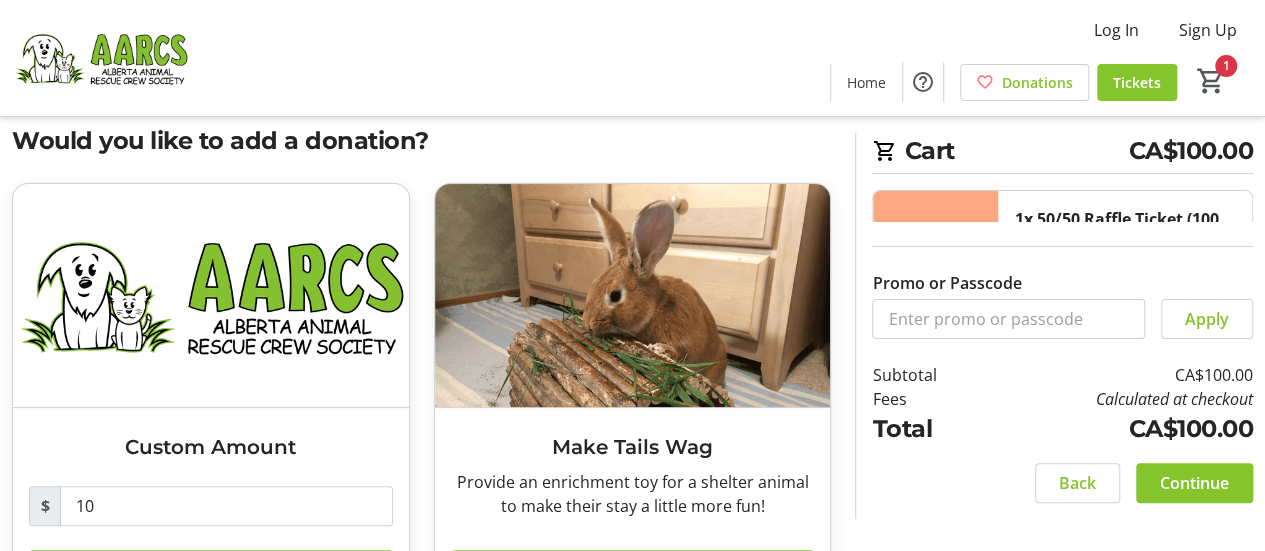 scroll, scrollTop: 0, scrollLeft: 0, axis: both 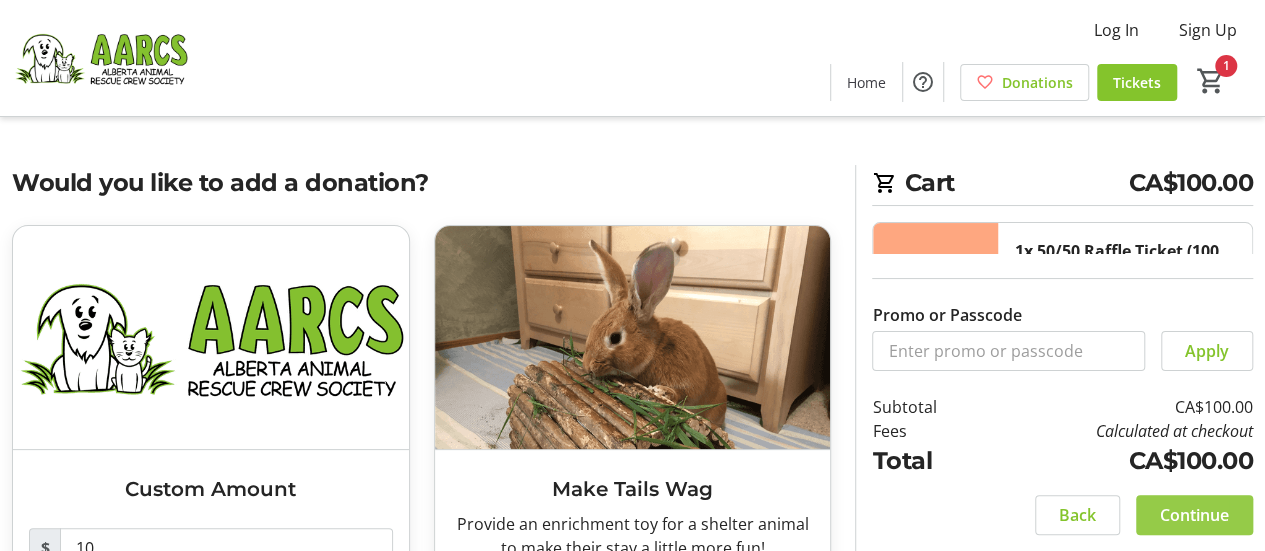 click on "Continue" 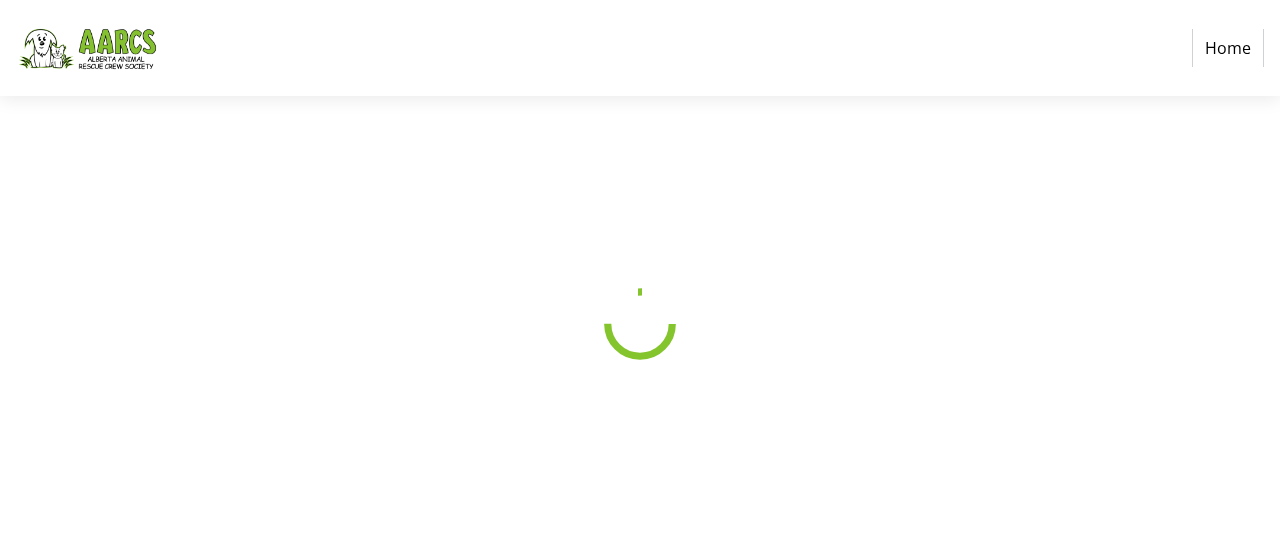select on "CA" 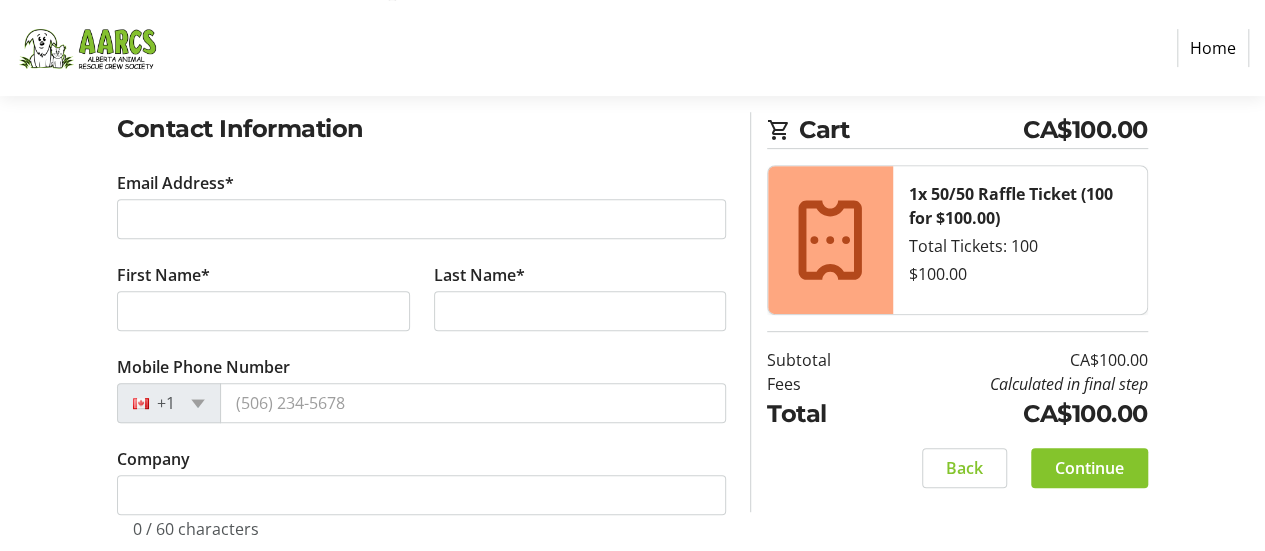 scroll, scrollTop: 355, scrollLeft: 0, axis: vertical 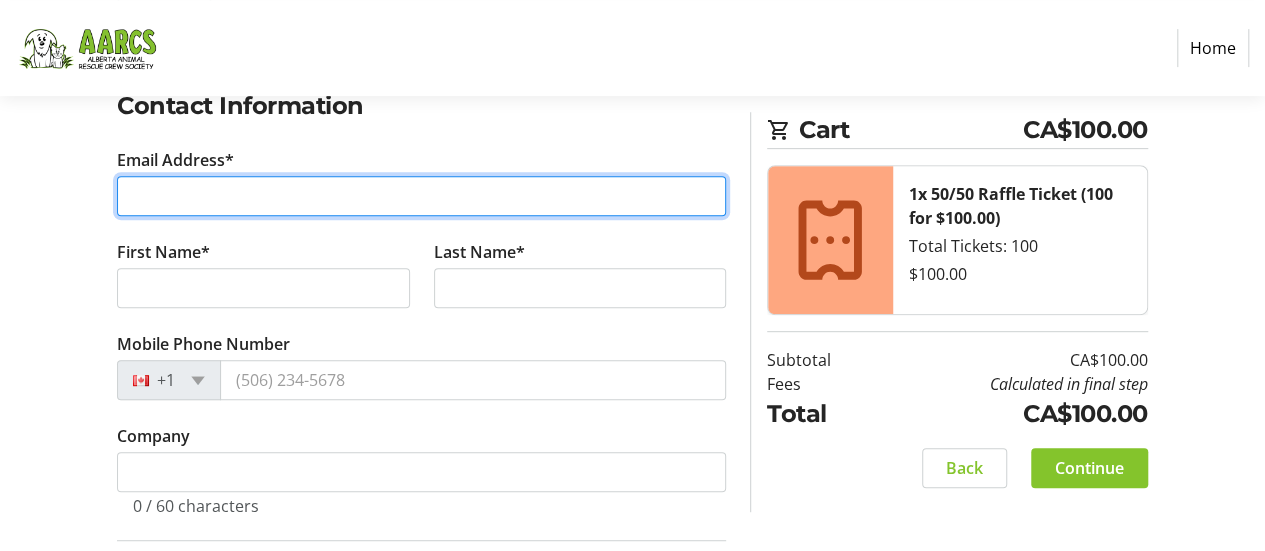 click on "Email Address*" at bounding box center (421, 196) 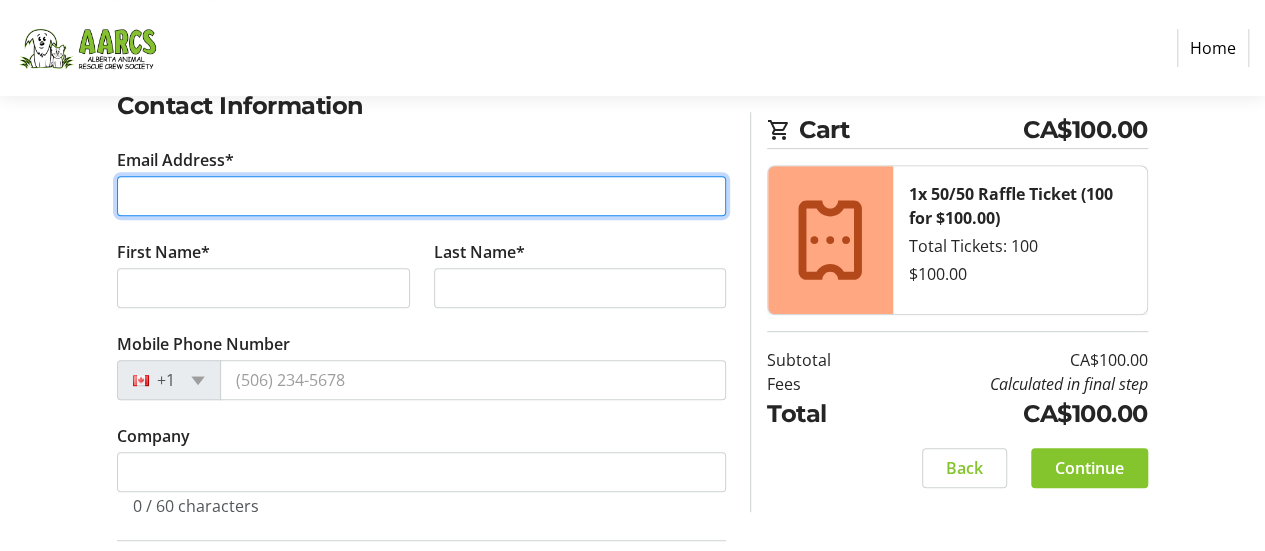 type on "[EMAIL]" 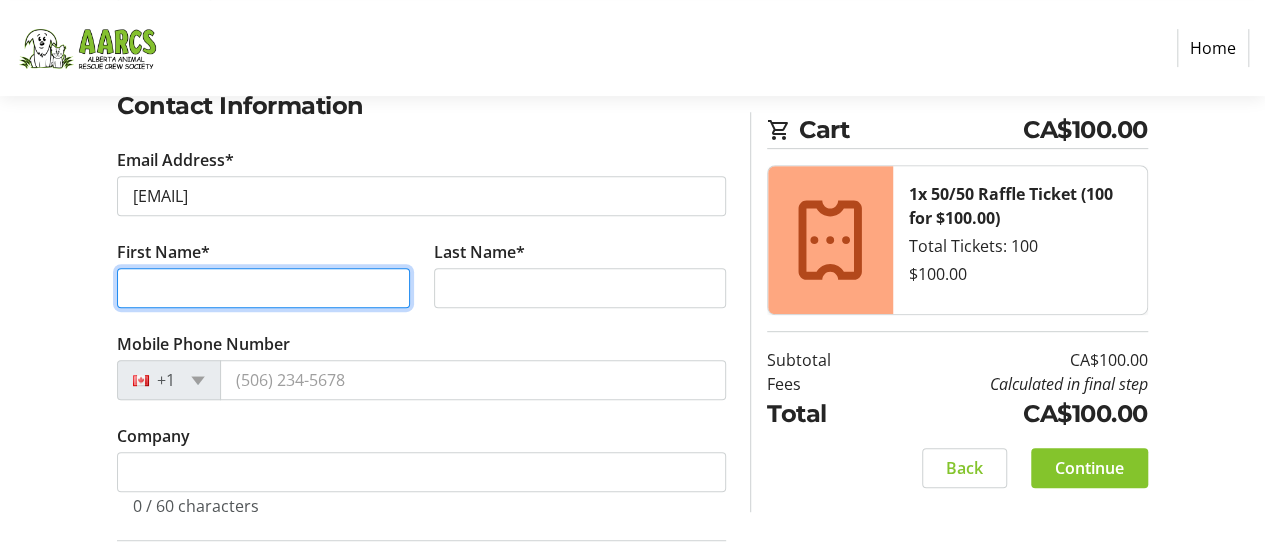 click on "First Name*" at bounding box center [263, 288] 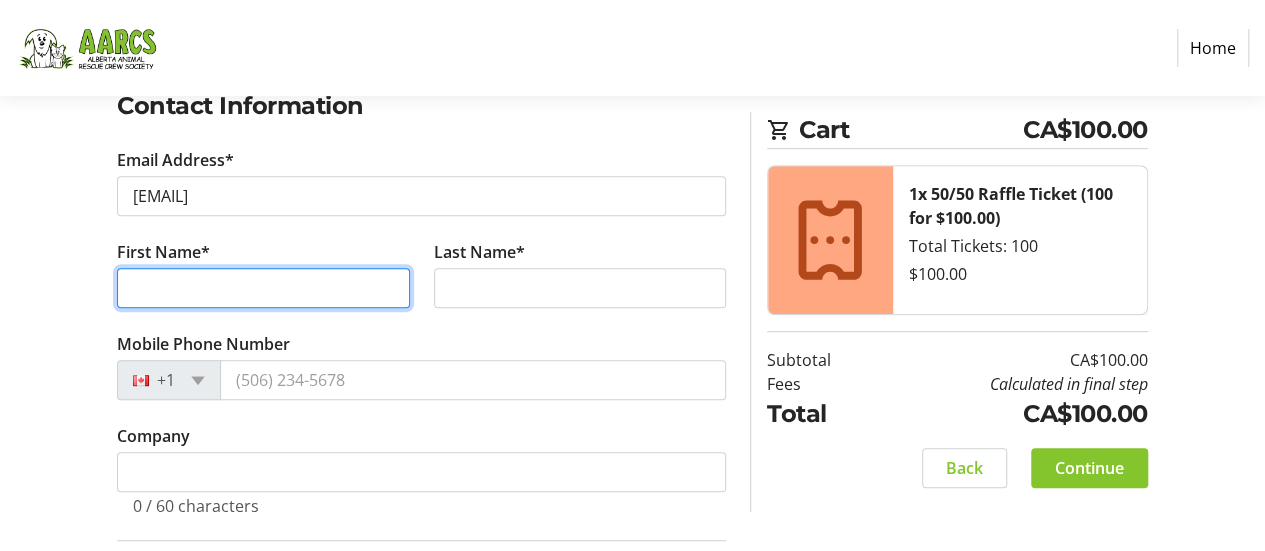 click on "First Name*" at bounding box center (263, 288) 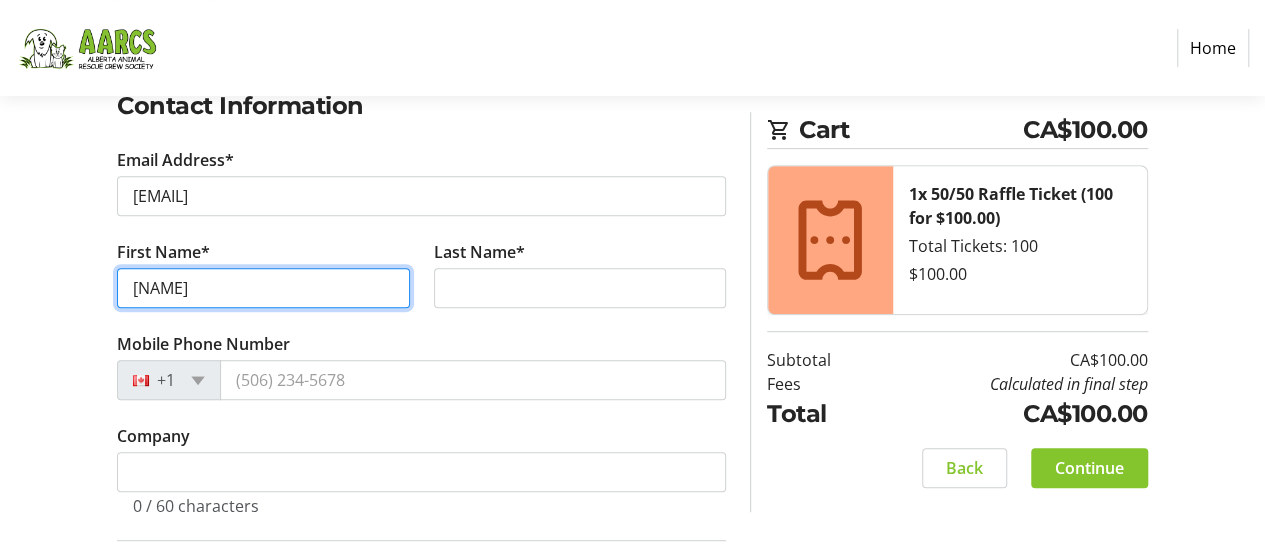 type on "[NAME]" 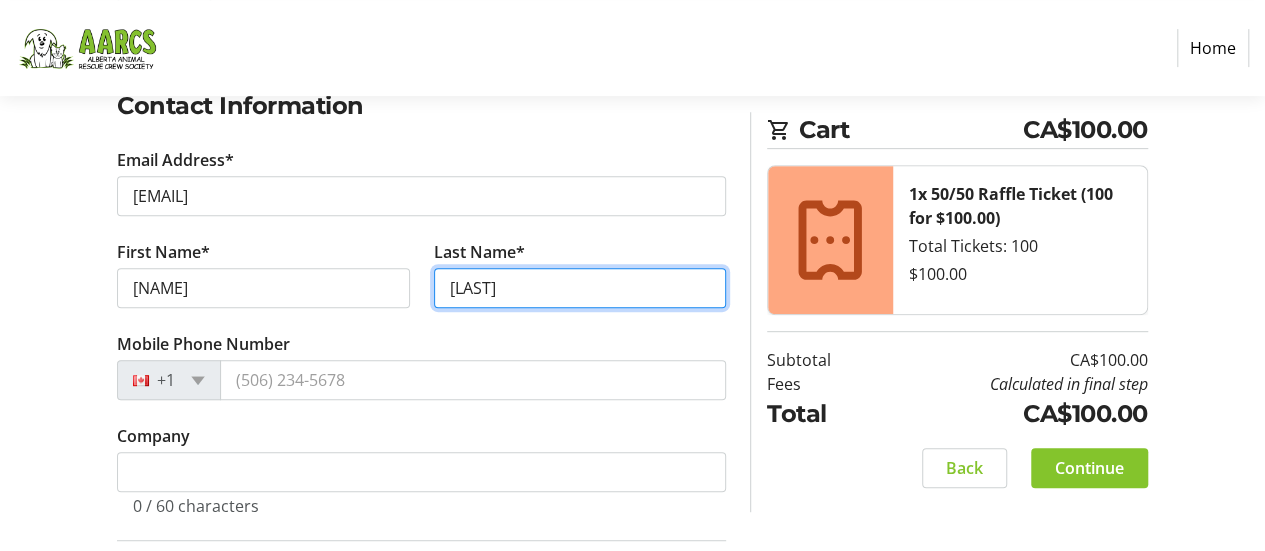 type on "[LAST]" 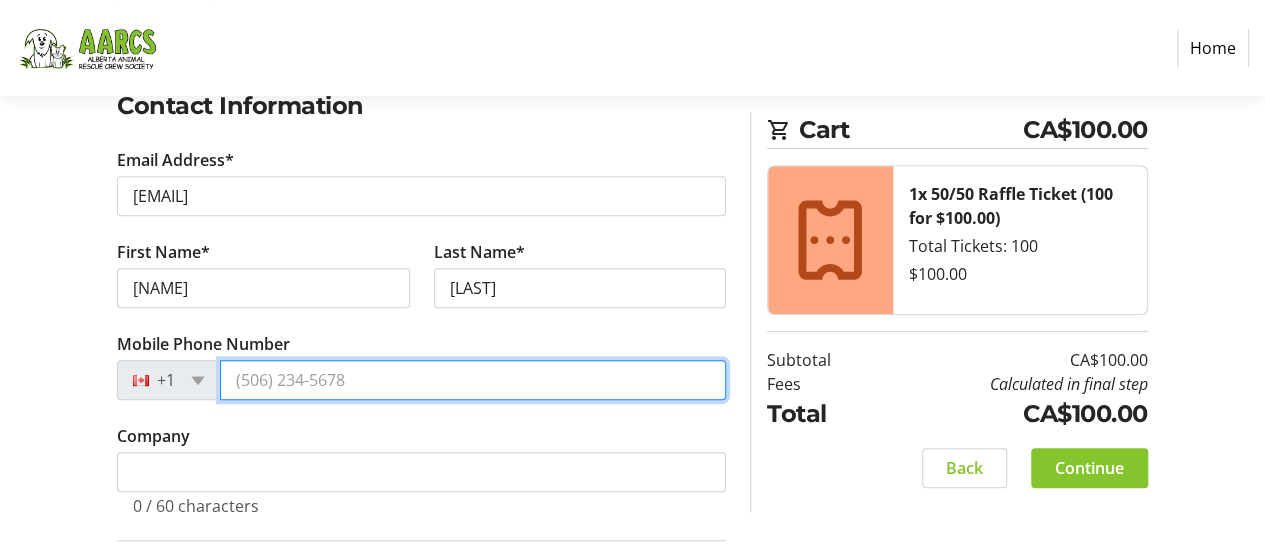 click on "Mobile Phone Number" at bounding box center (473, 380) 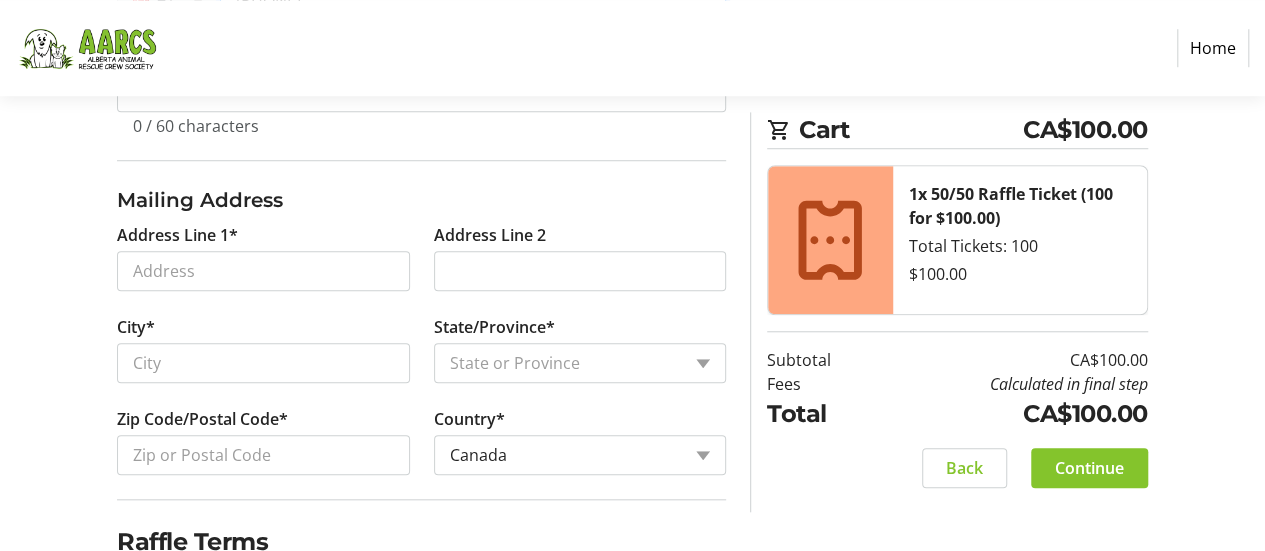 scroll, scrollTop: 736, scrollLeft: 0, axis: vertical 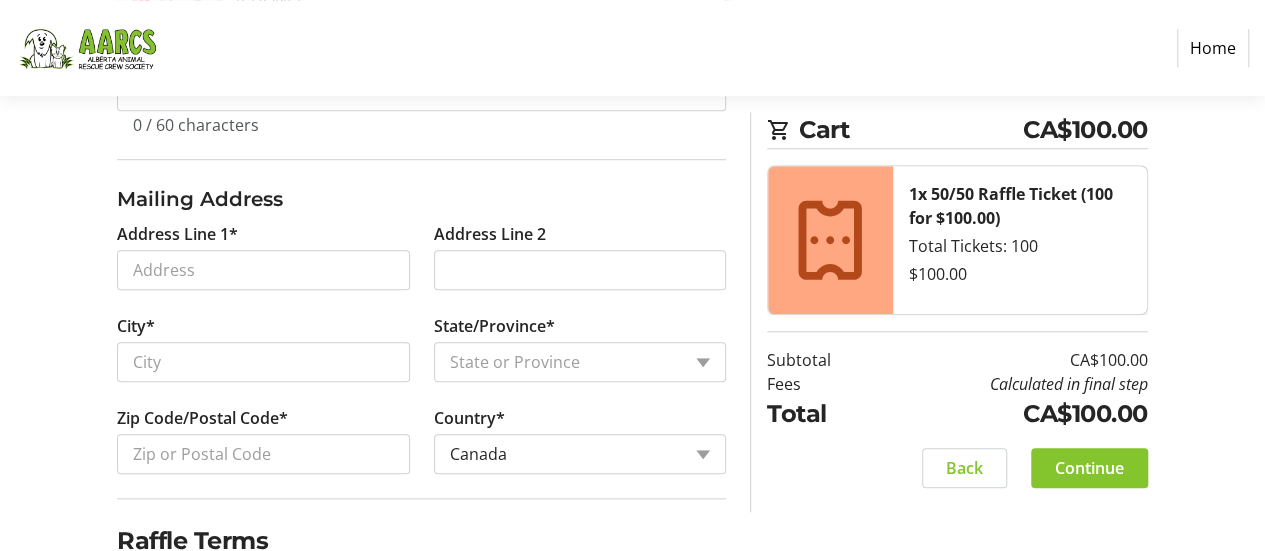 type on "[PHONE]" 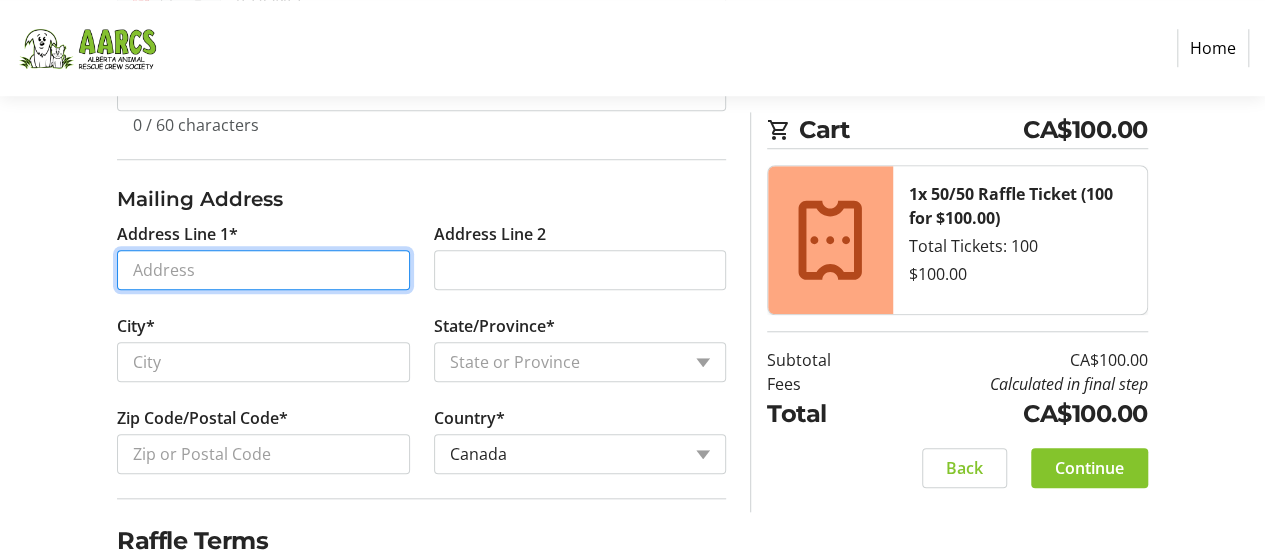 click on "Address Line 1*" at bounding box center [263, 270] 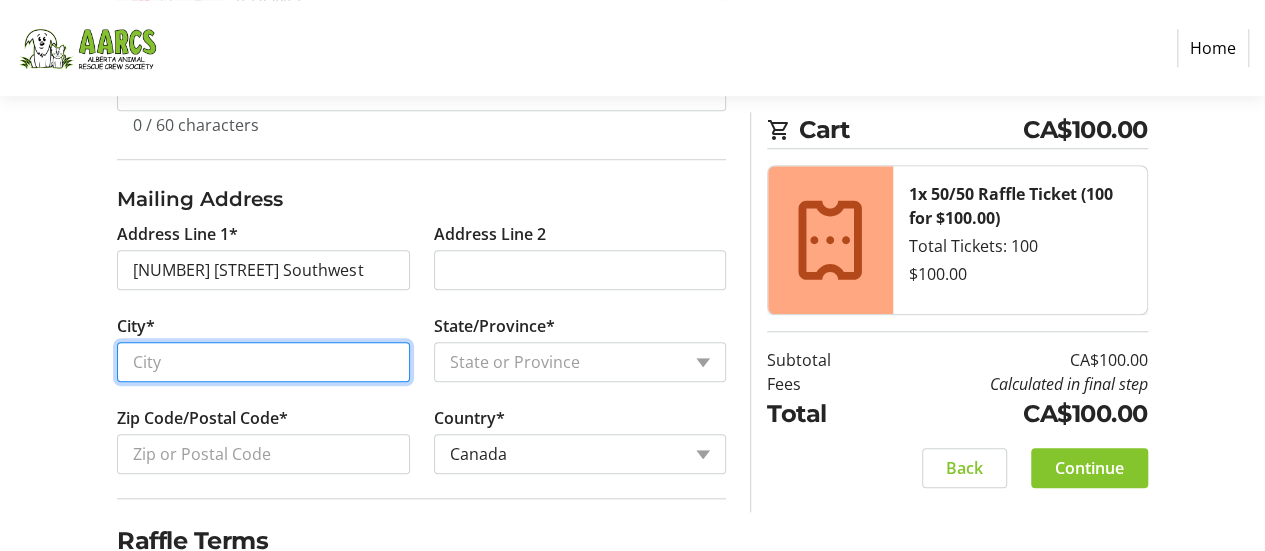 type on "Calgary" 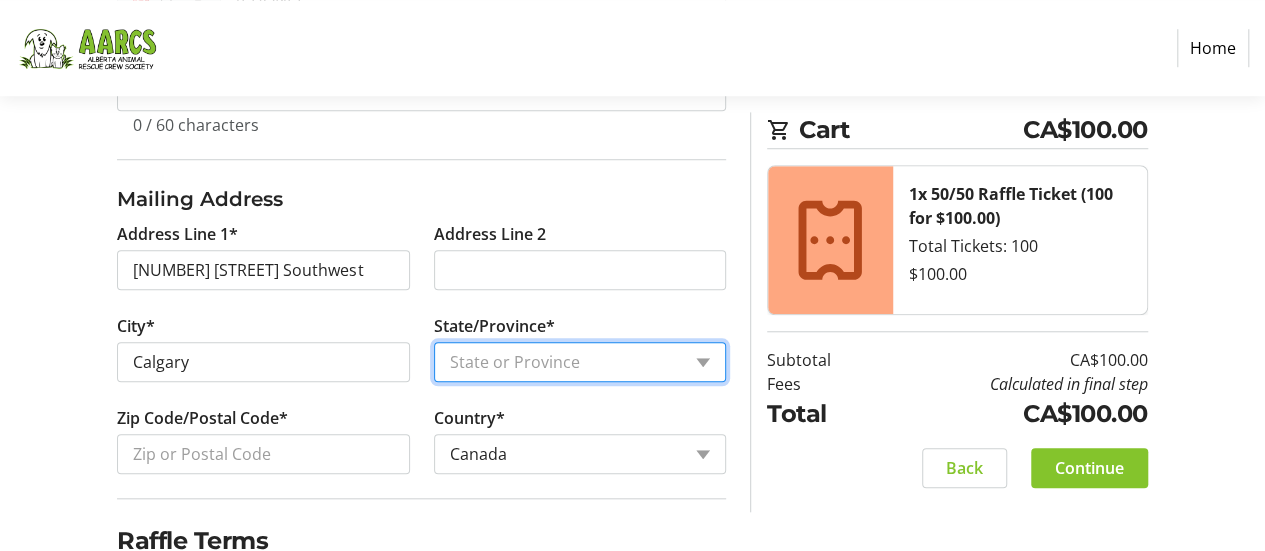 select on "AB" 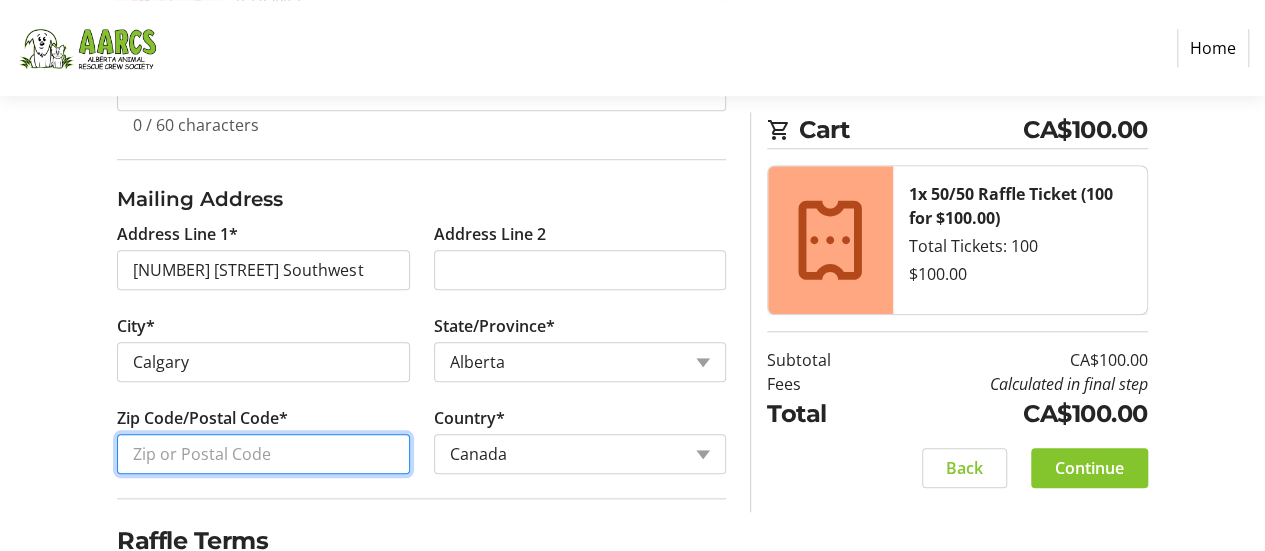 type on "[POSTALCODE]" 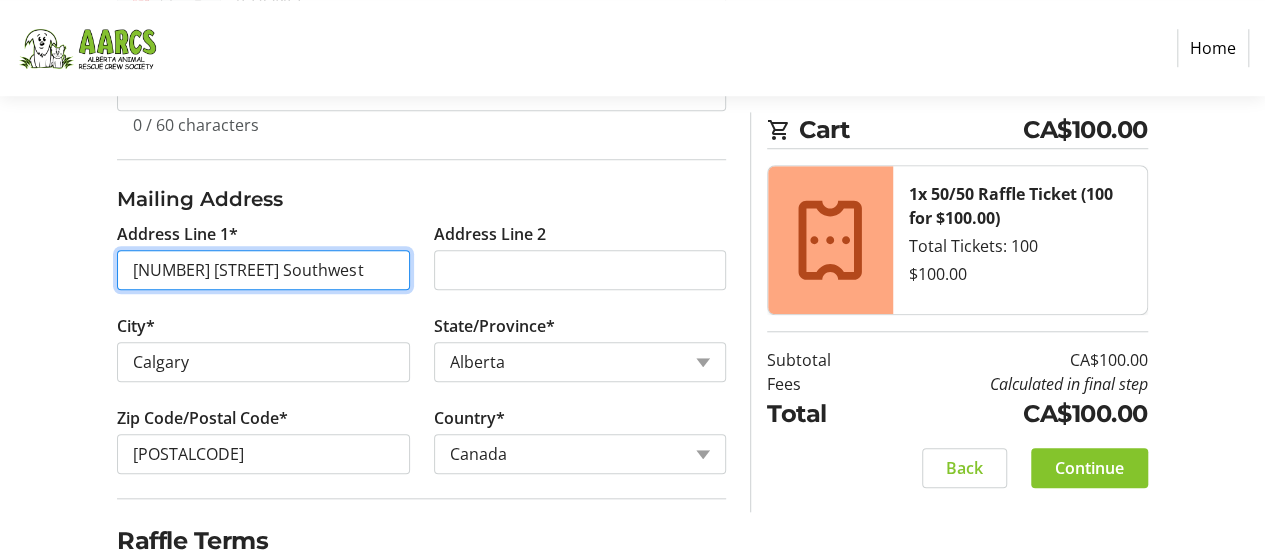 scroll, scrollTop: 826, scrollLeft: 0, axis: vertical 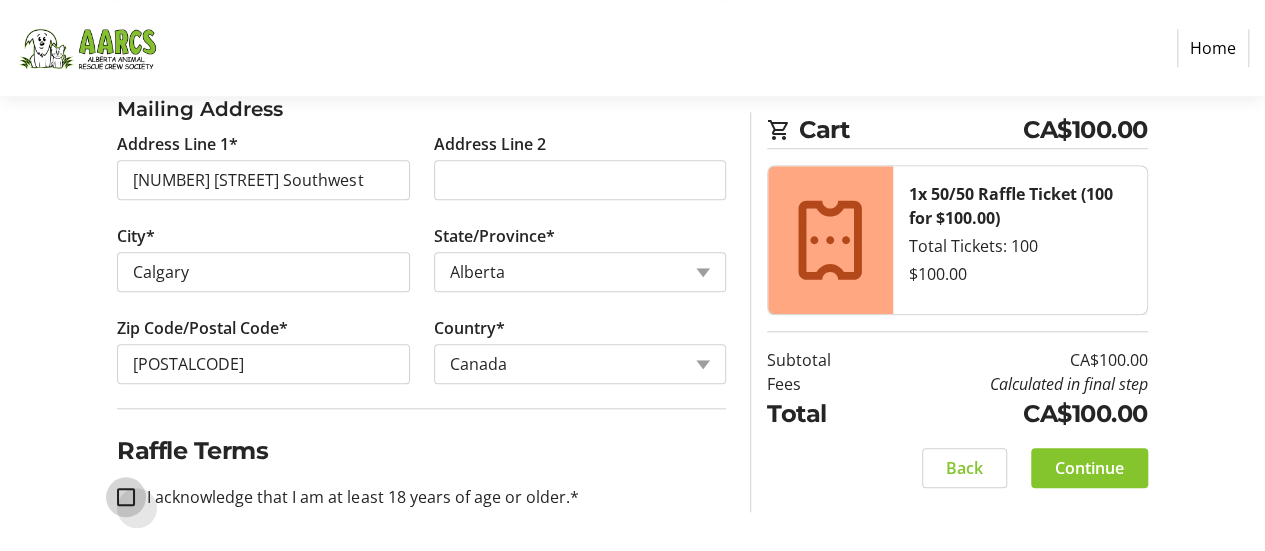 click on "I acknowledge that I am at least 18 years of age or older.*" at bounding box center [126, 497] 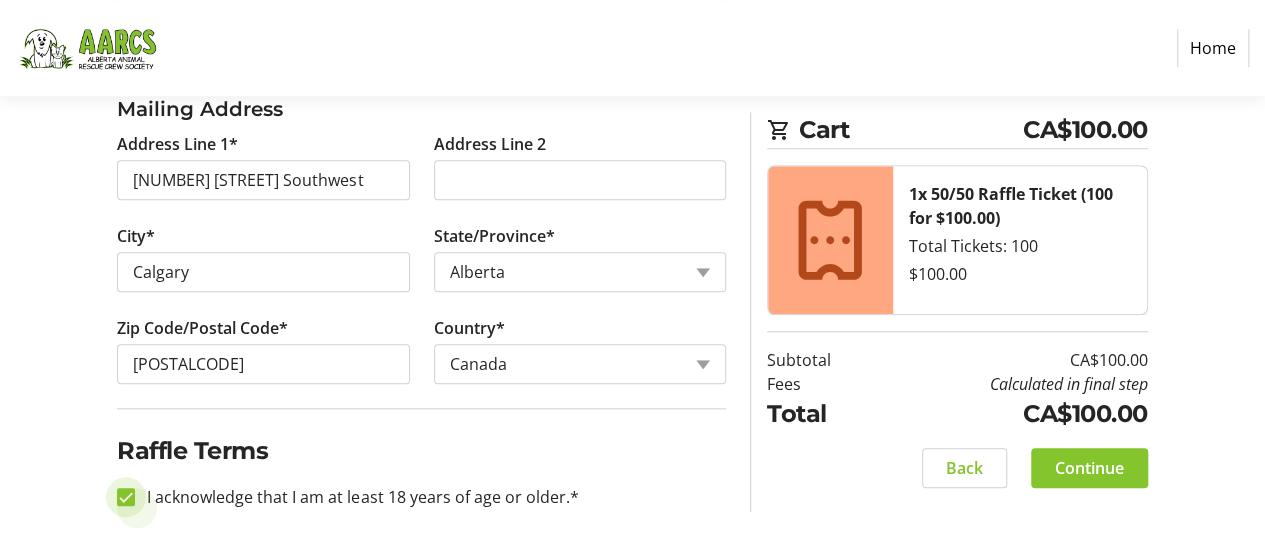 checkbox on "true" 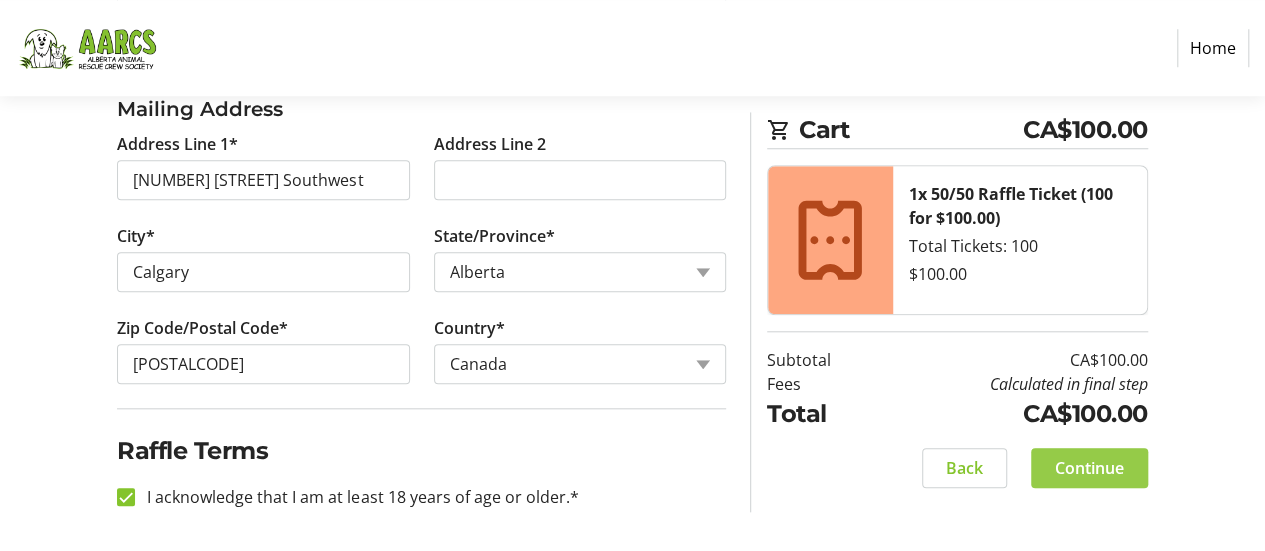 click on "Continue" 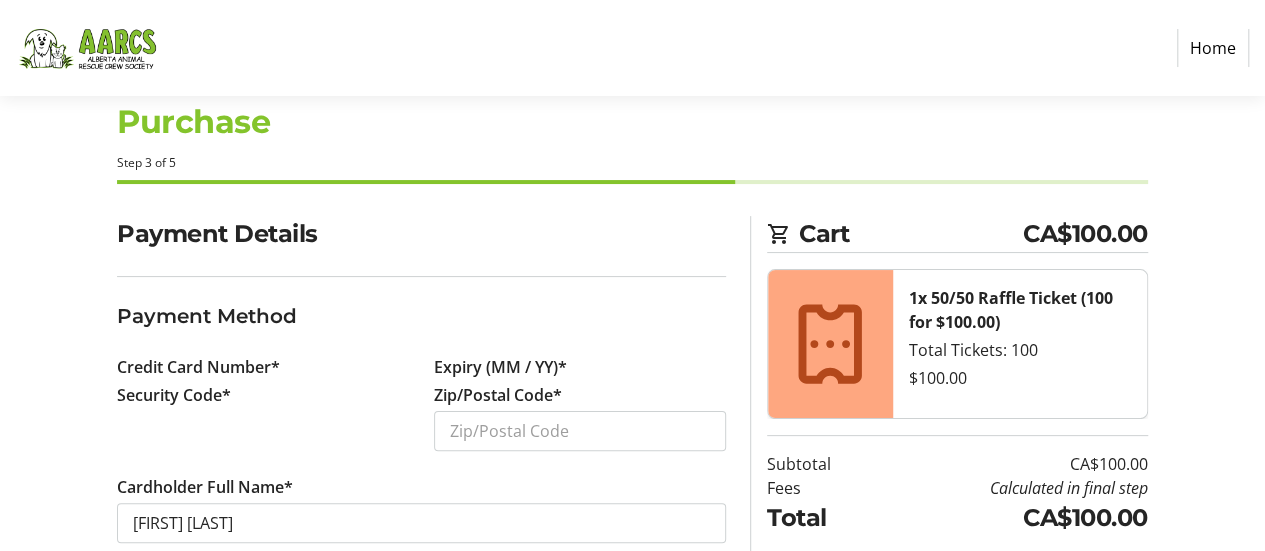 scroll, scrollTop: 0, scrollLeft: 0, axis: both 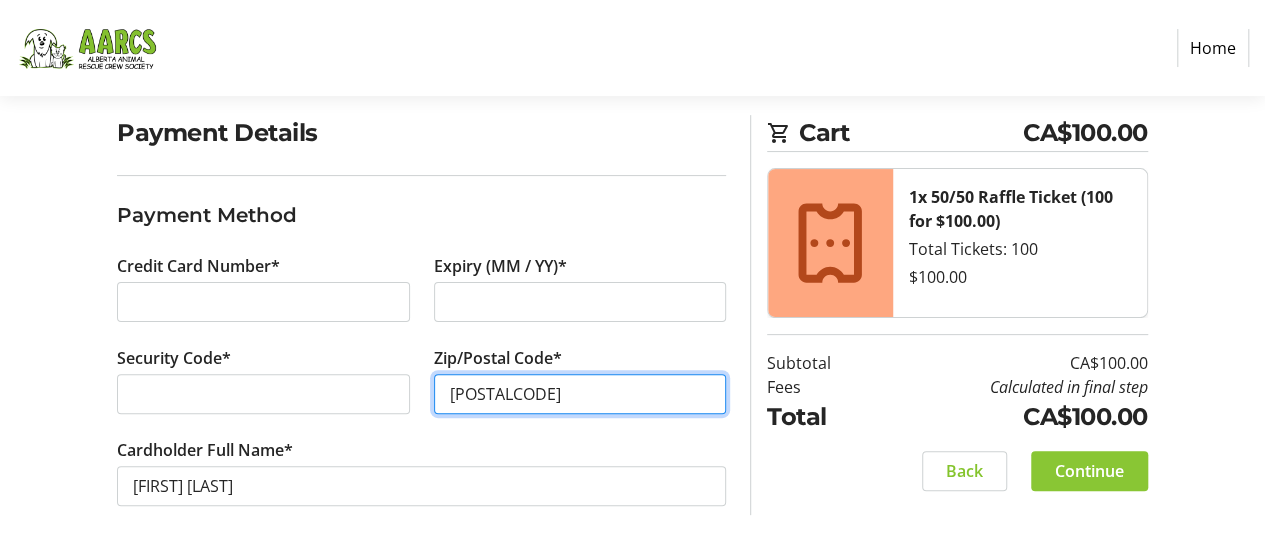 type on "[POSTALCODE]" 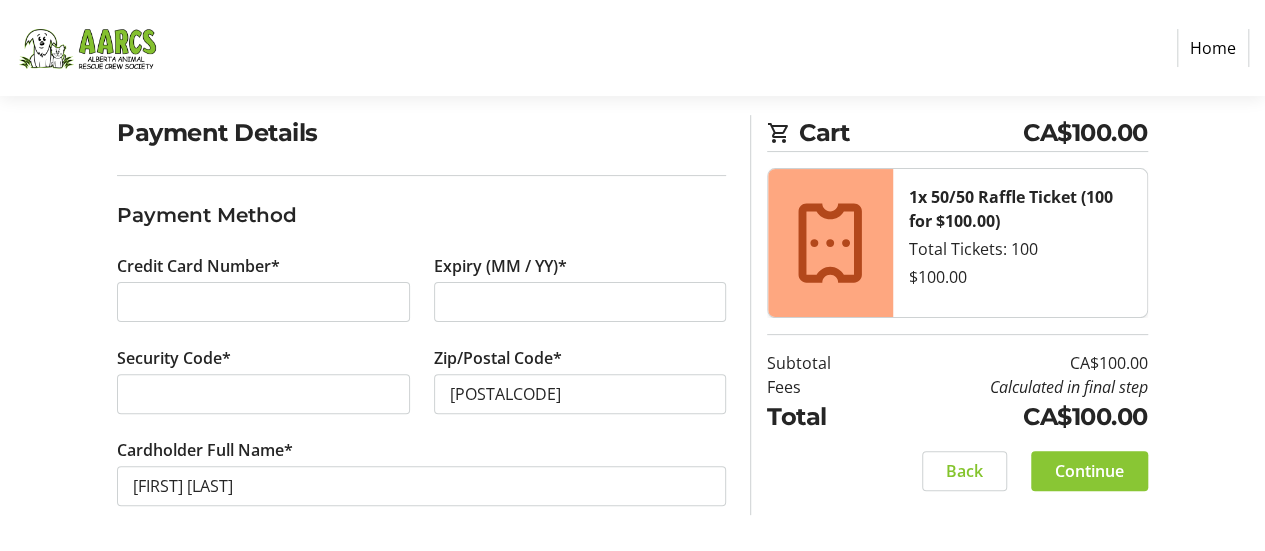 click on "Continue" 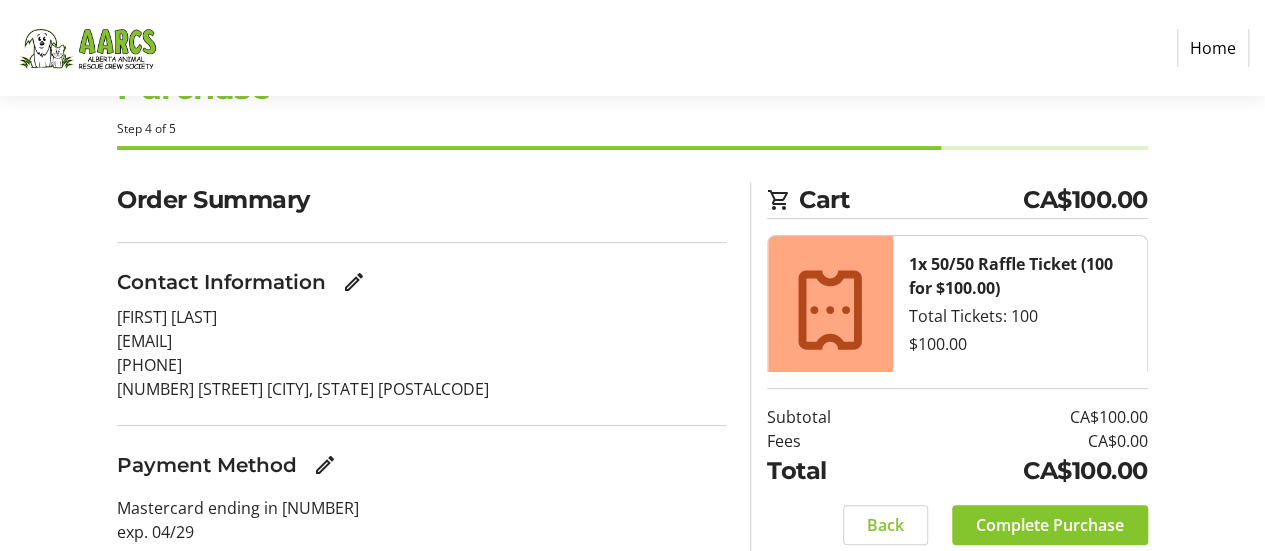 scroll, scrollTop: 0, scrollLeft: 0, axis: both 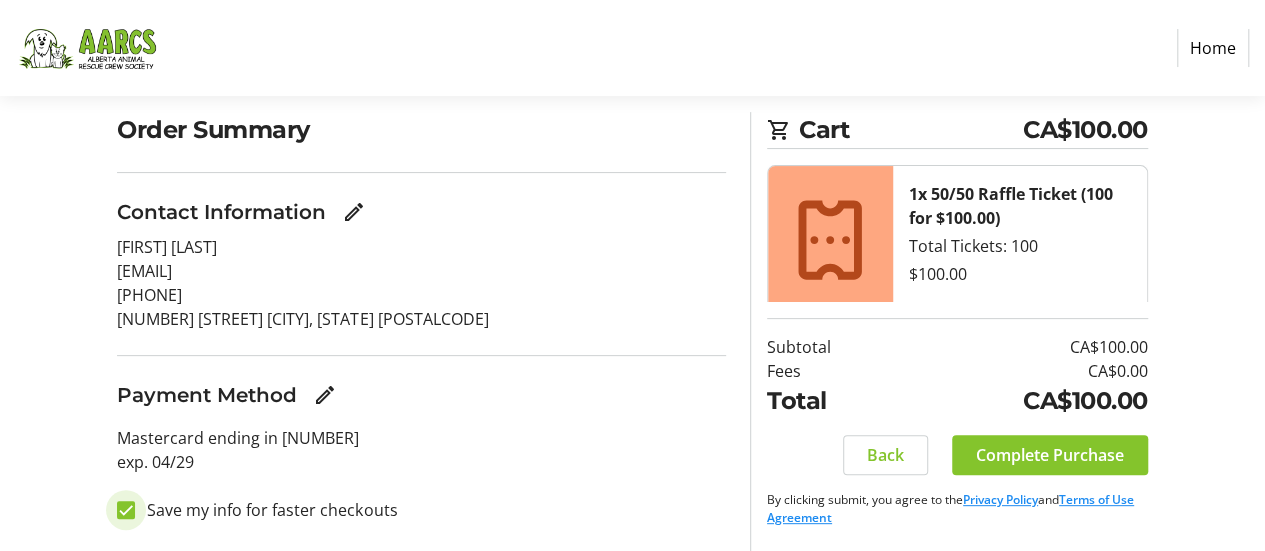 click on "Save my info for faster checkouts" at bounding box center (126, 510) 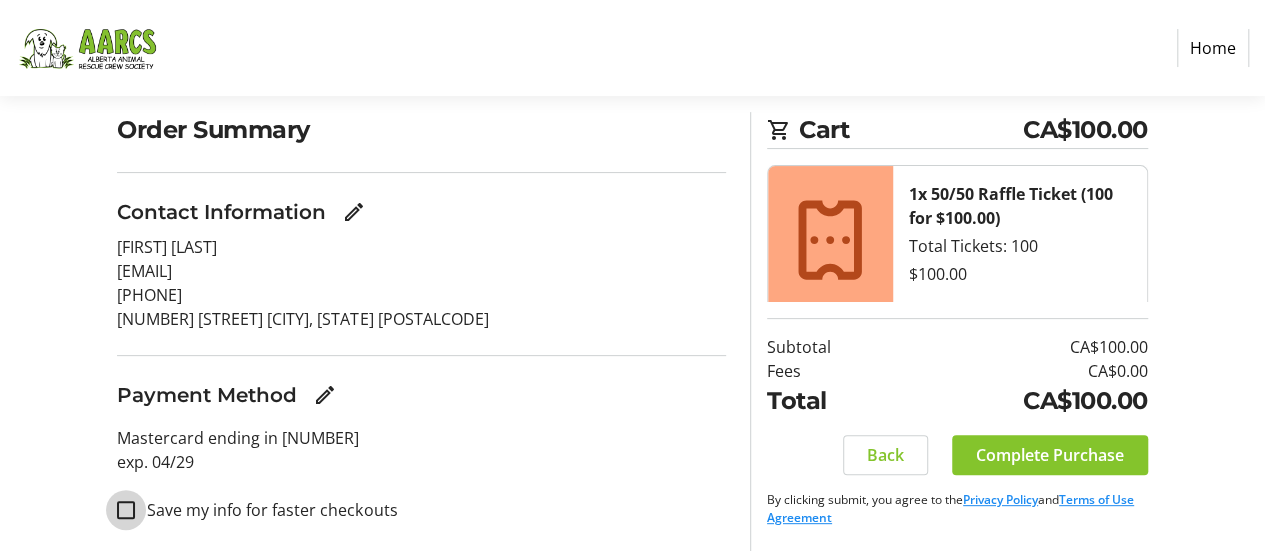 checkbox on "false" 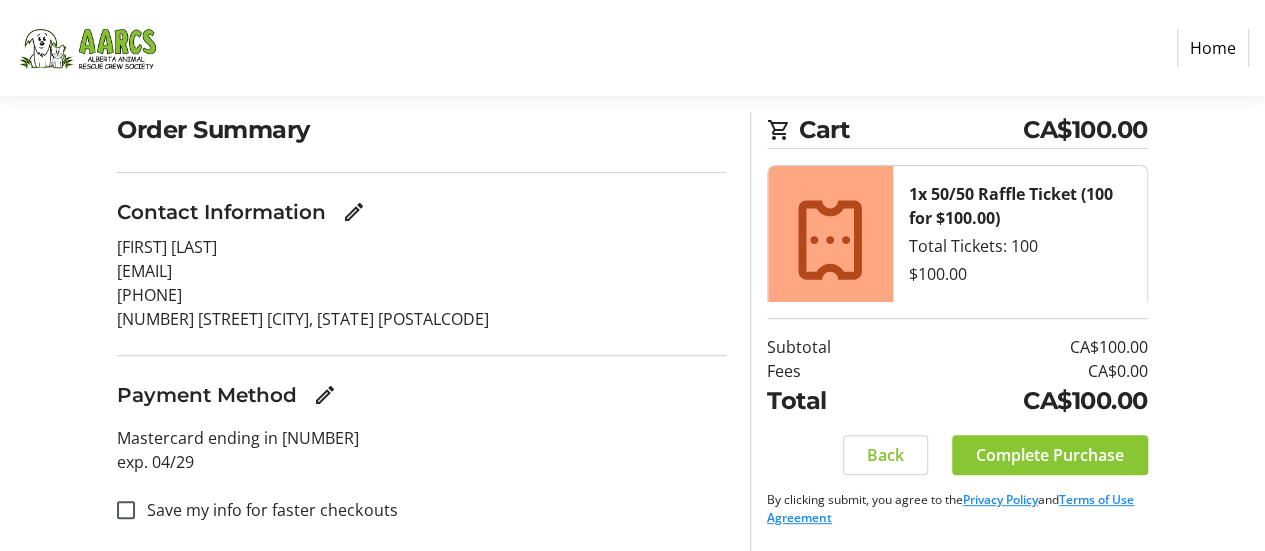 click on "Complete Purchase" 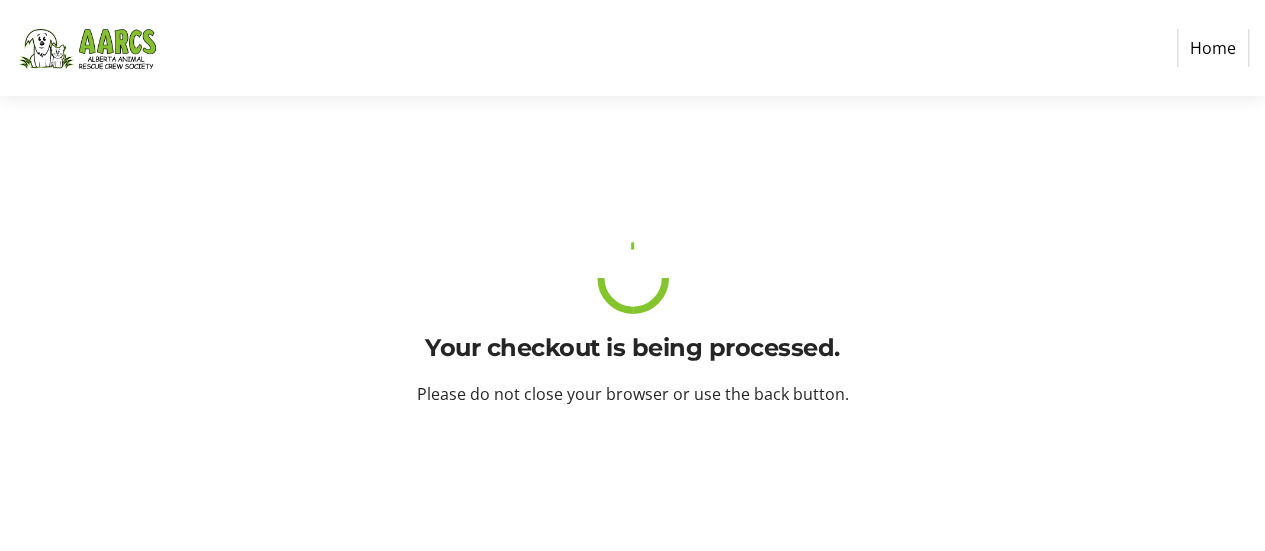 scroll, scrollTop: 0, scrollLeft: 0, axis: both 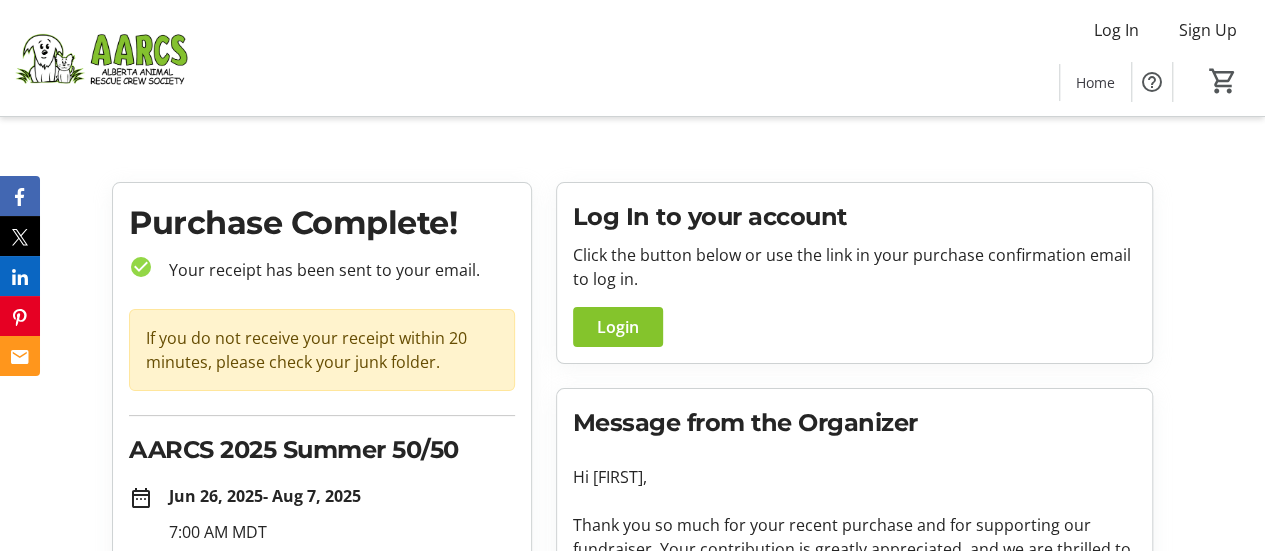 click 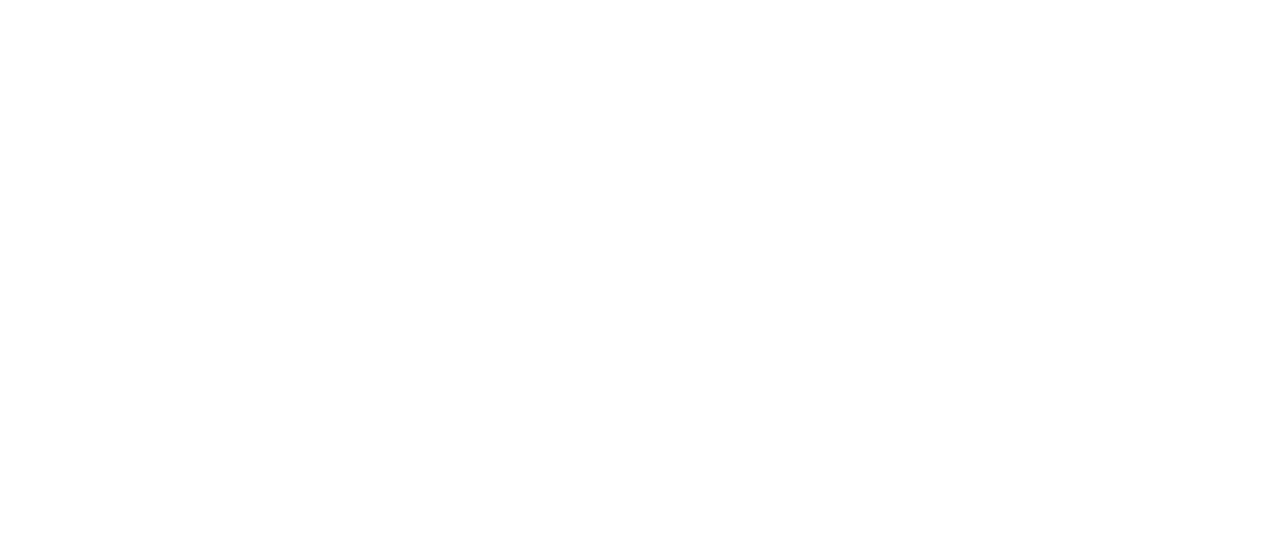 scroll, scrollTop: 0, scrollLeft: 0, axis: both 